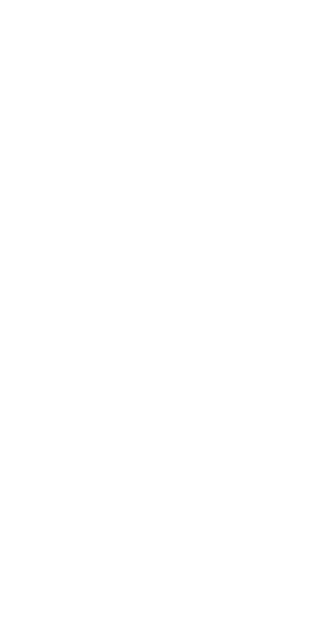 scroll, scrollTop: 0, scrollLeft: 0, axis: both 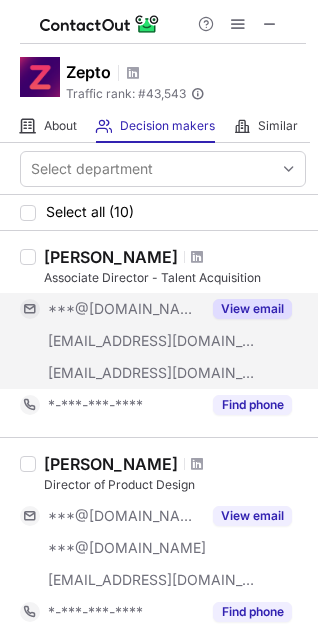 click on "View email" at bounding box center [252, 309] 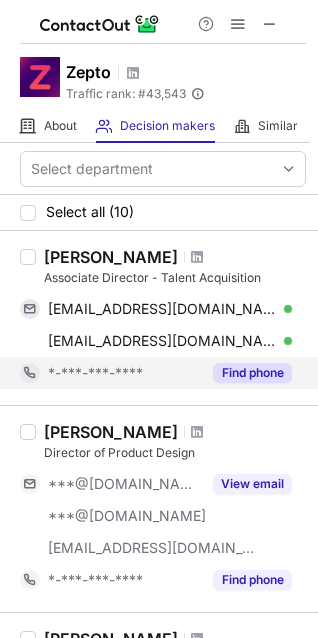 click on "Find phone" at bounding box center (246, 373) 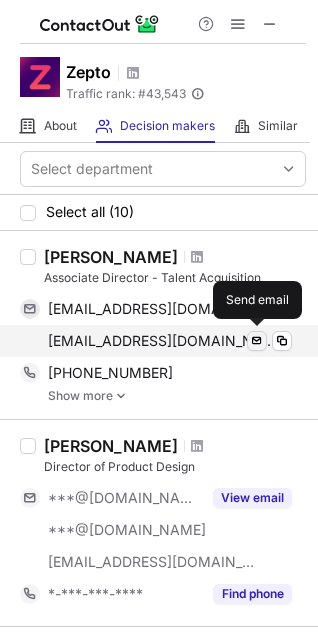 click at bounding box center [257, 341] 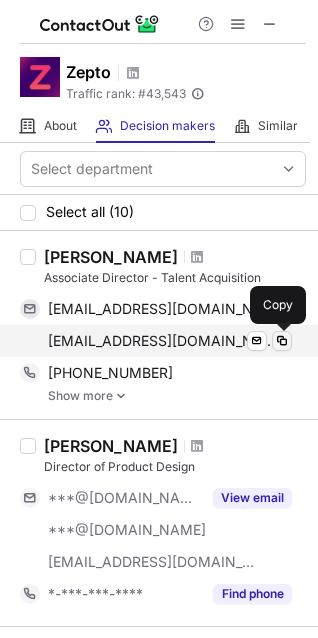click at bounding box center (282, 341) 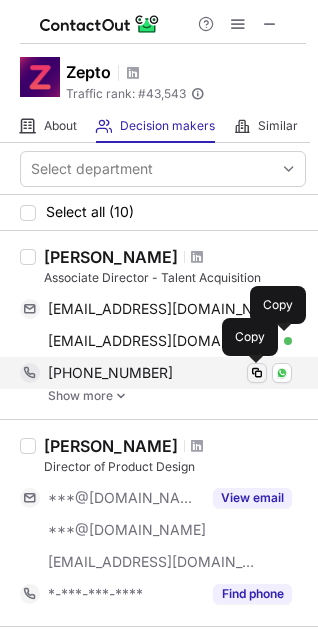 click at bounding box center (257, 373) 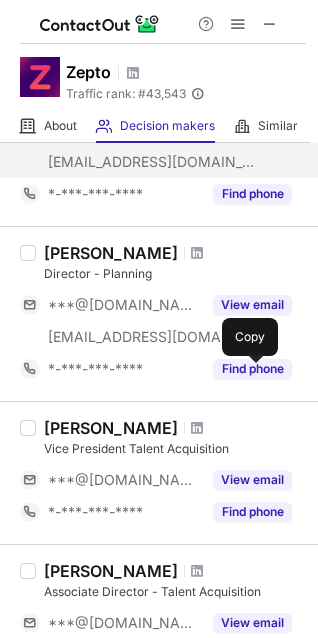 scroll, scrollTop: 500, scrollLeft: 0, axis: vertical 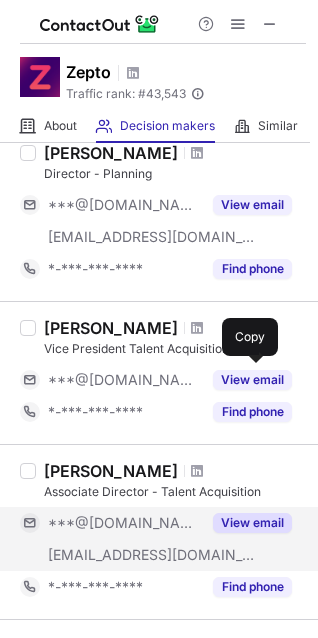 click on "View email" at bounding box center (252, 523) 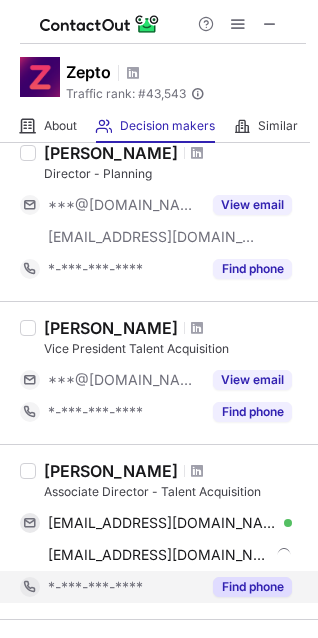 click on "Find phone" at bounding box center [252, 587] 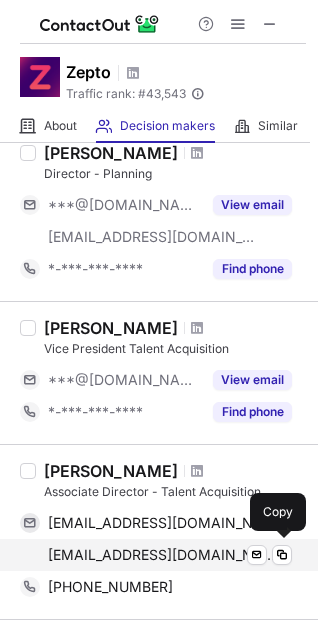 scroll, scrollTop: 600, scrollLeft: 0, axis: vertical 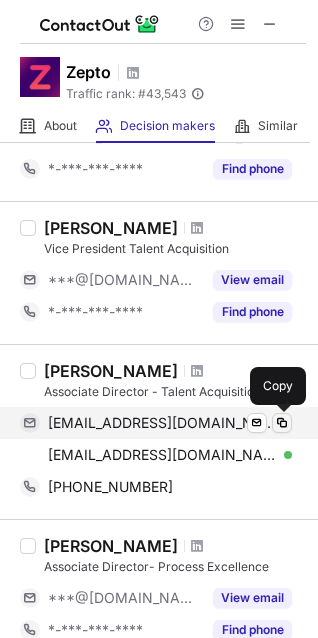 click at bounding box center [282, 423] 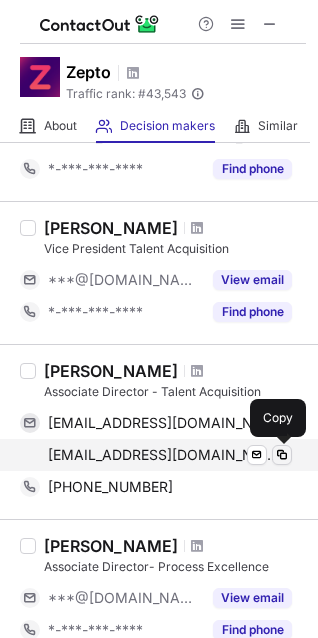 click at bounding box center [282, 455] 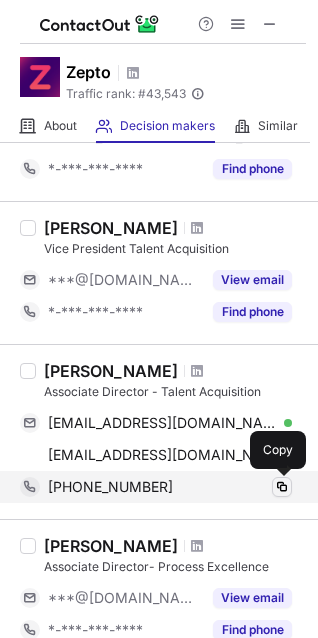 click at bounding box center [282, 487] 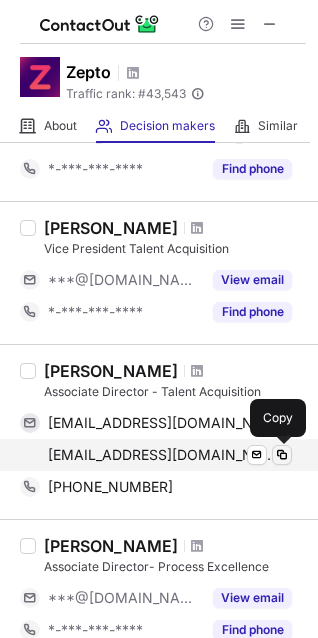 click at bounding box center [282, 455] 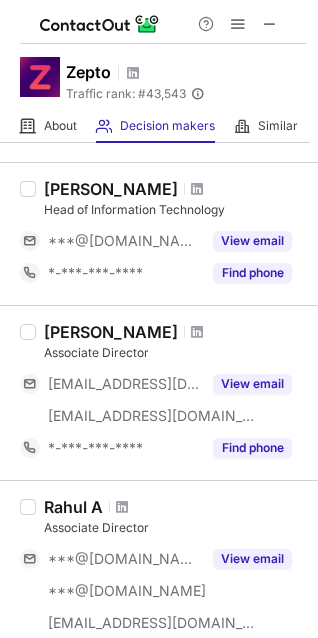 scroll, scrollTop: 1200, scrollLeft: 0, axis: vertical 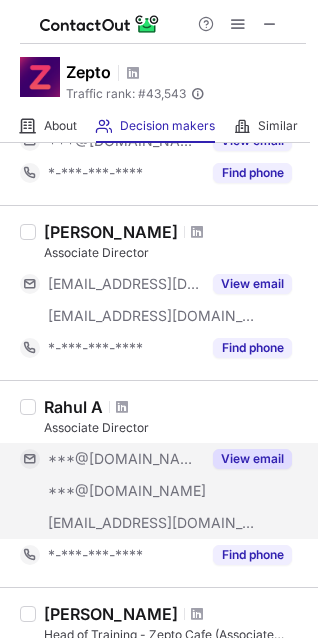 click on "View email" at bounding box center (252, 459) 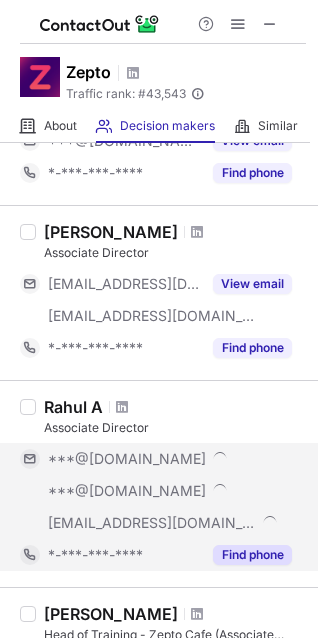click on "Find phone" at bounding box center [252, 555] 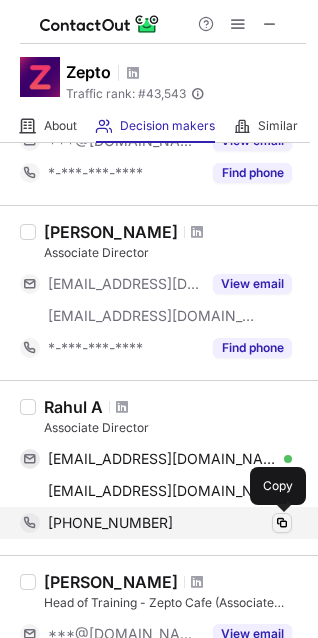 click at bounding box center (282, 523) 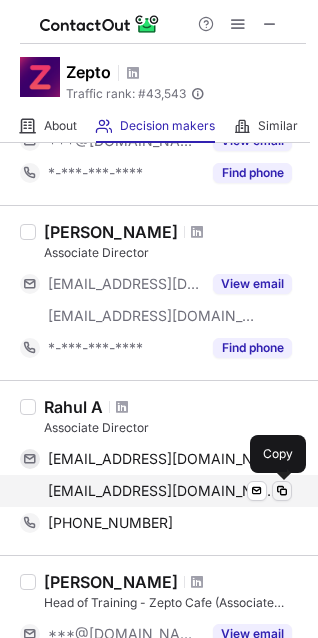 click at bounding box center [282, 491] 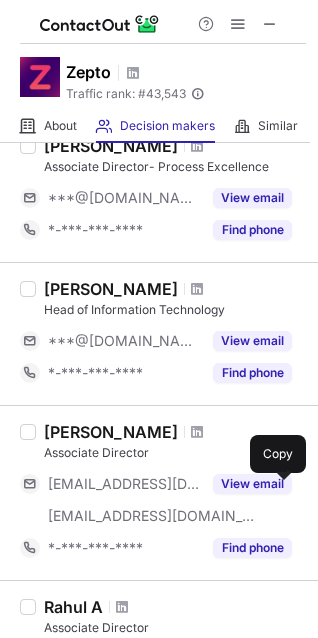 scroll, scrollTop: 900, scrollLeft: 0, axis: vertical 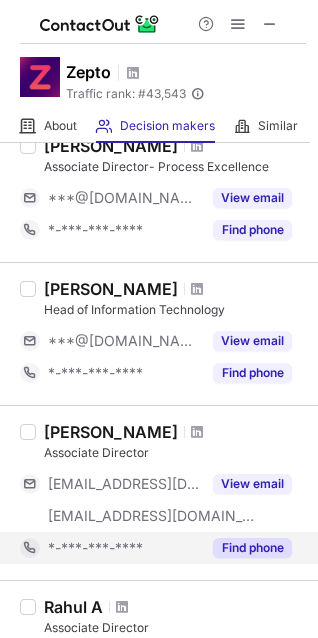 click on "Find phone" at bounding box center [252, 548] 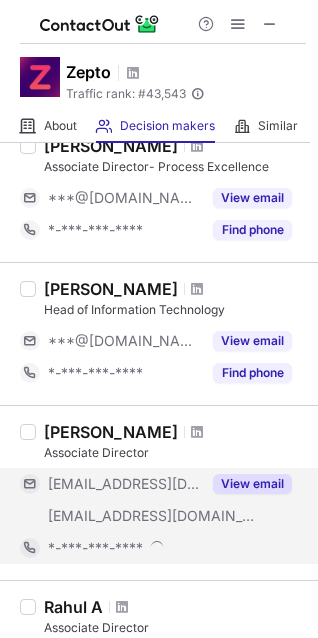 click on "View email" at bounding box center [252, 484] 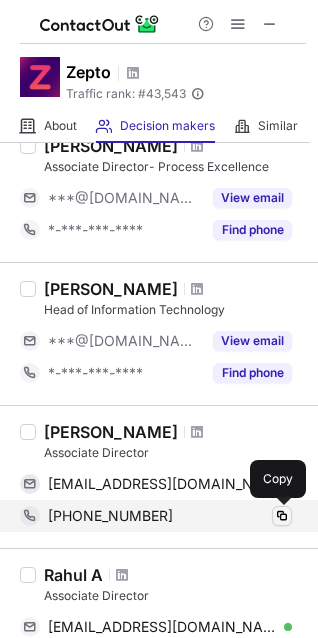 click at bounding box center (282, 516) 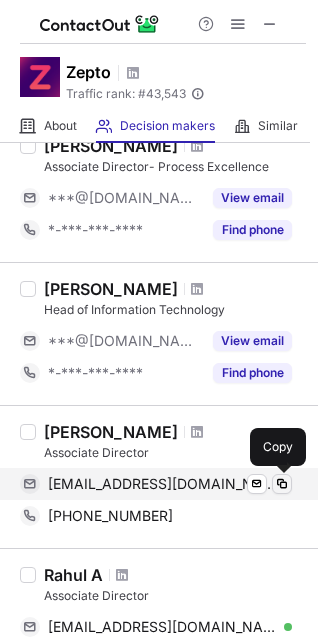 click at bounding box center (282, 484) 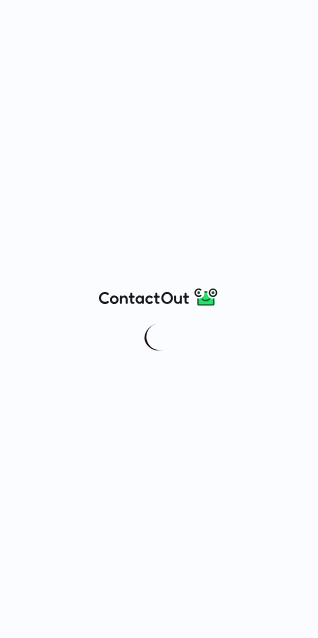 scroll, scrollTop: 0, scrollLeft: 0, axis: both 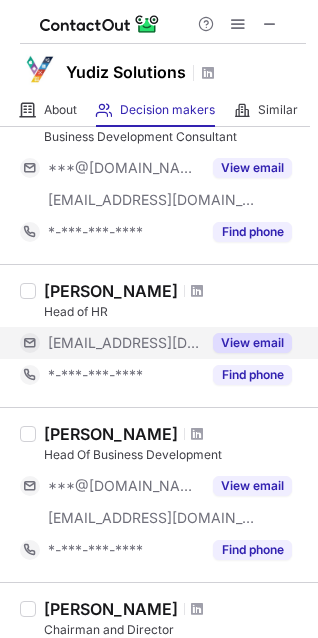 click on "View email" at bounding box center [252, 343] 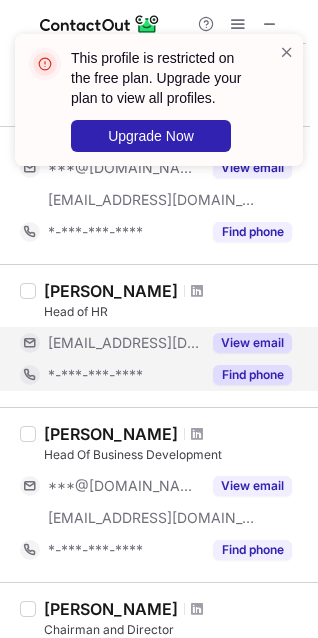 click on "Find phone" at bounding box center [252, 375] 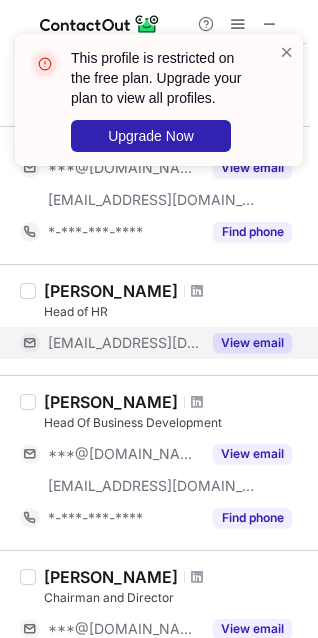 click on "View email" at bounding box center (252, 343) 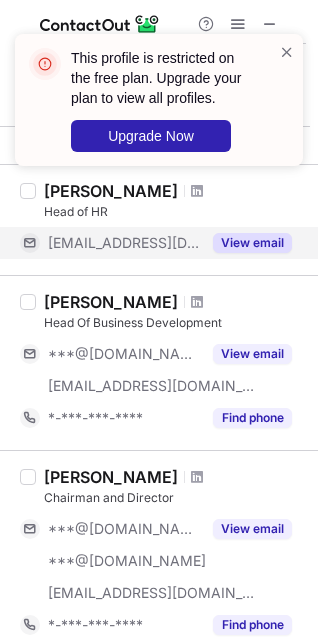 scroll, scrollTop: 1200, scrollLeft: 0, axis: vertical 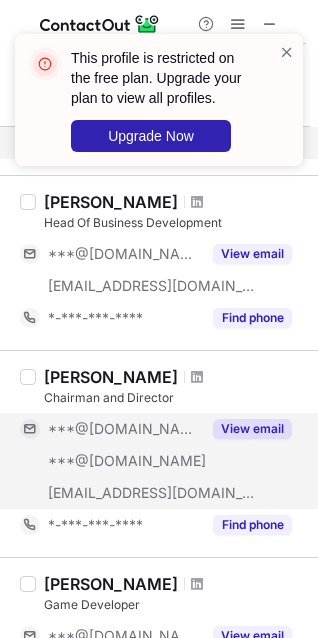 click on "View email" at bounding box center (252, 429) 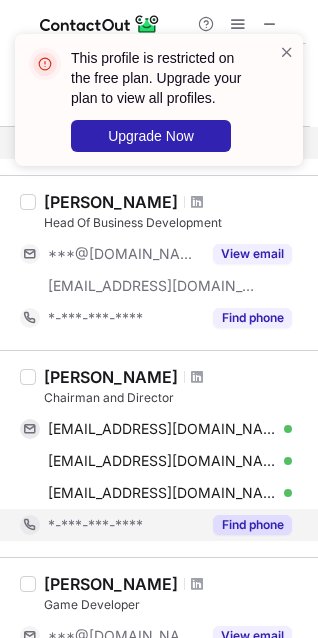 click on "Find phone" at bounding box center [252, 525] 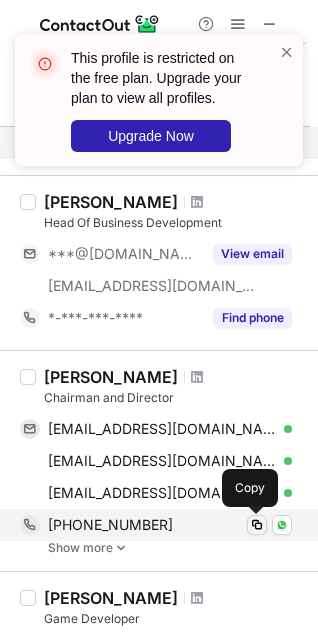 click at bounding box center [257, 525] 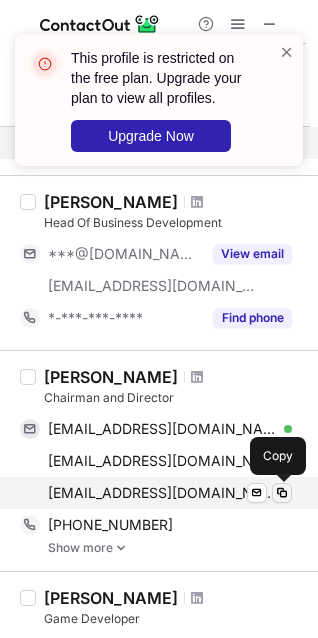 click at bounding box center [282, 493] 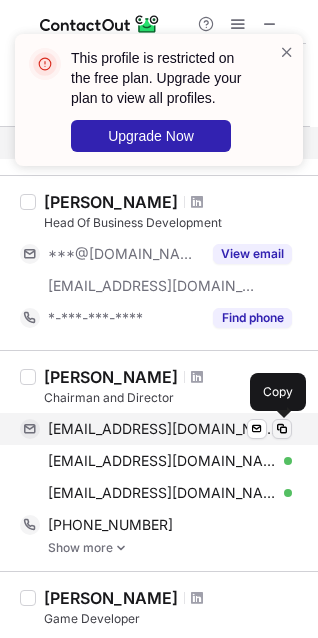 click at bounding box center (282, 429) 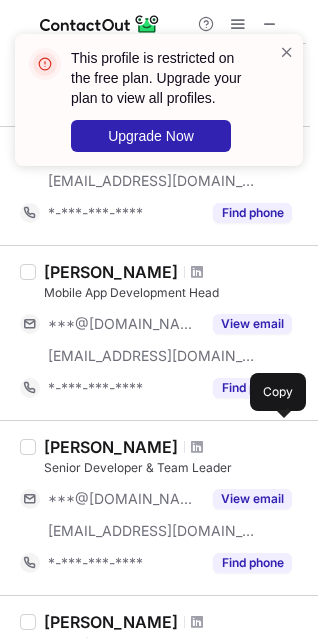 scroll, scrollTop: 0, scrollLeft: 0, axis: both 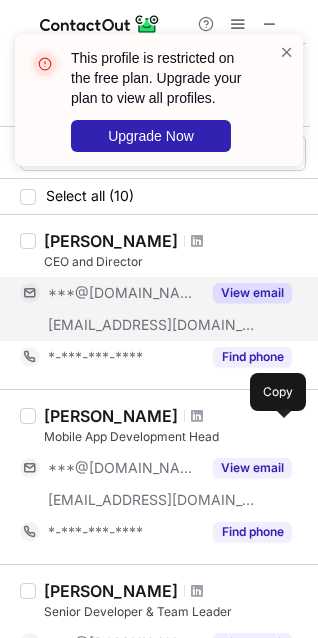 click on "View email" at bounding box center (252, 293) 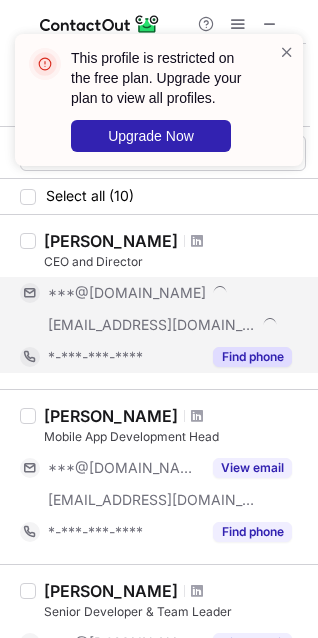 click on "Find phone" at bounding box center (252, 357) 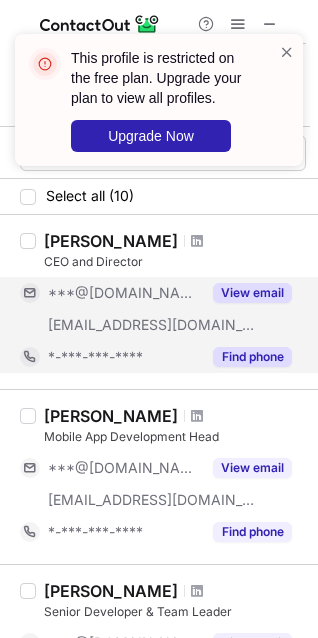 click on "Find phone" at bounding box center (252, 357) 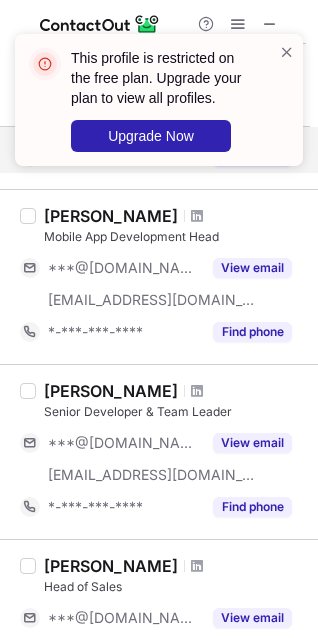 scroll, scrollTop: 400, scrollLeft: 0, axis: vertical 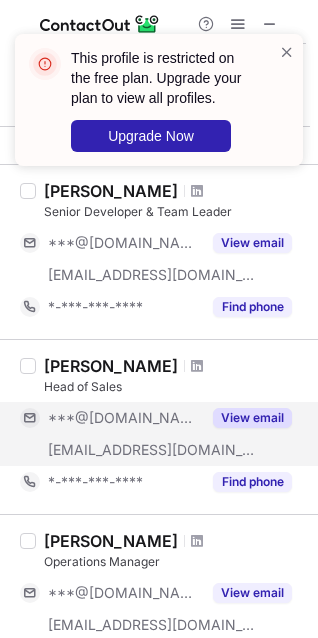 click on "View email" at bounding box center [252, 418] 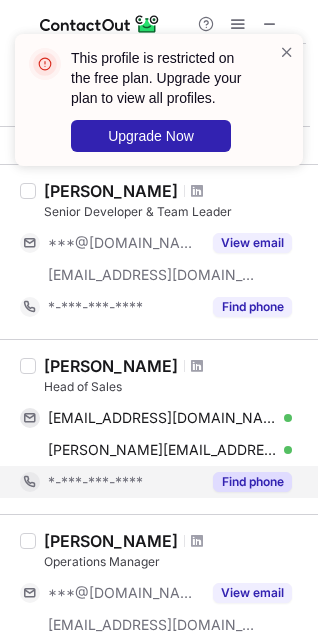 click on "Find phone" at bounding box center [252, 482] 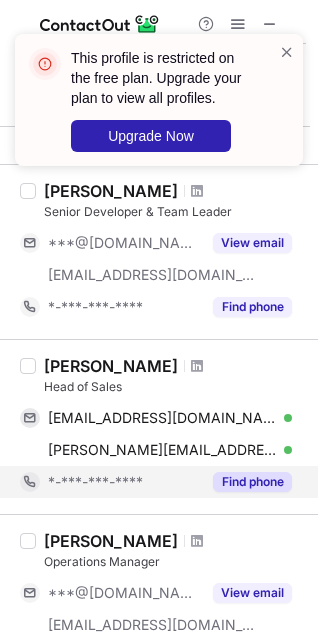click on "Find phone" at bounding box center (252, 482) 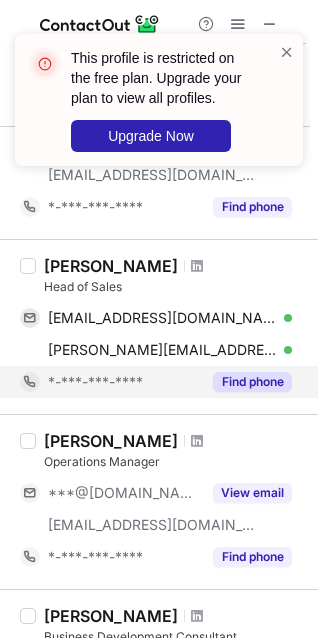 scroll, scrollTop: 400, scrollLeft: 0, axis: vertical 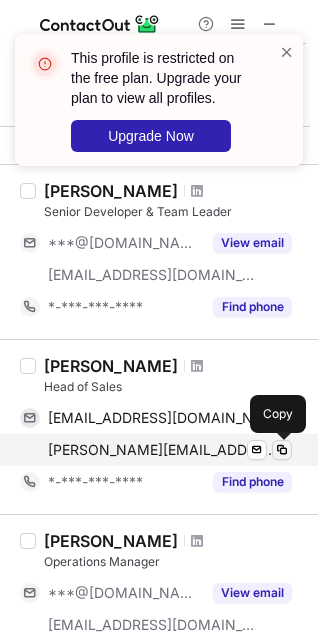click at bounding box center (282, 450) 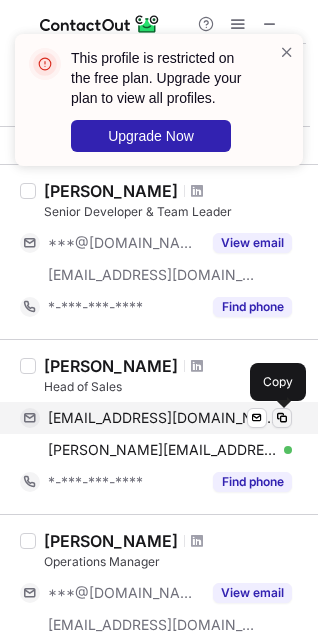 click at bounding box center [282, 418] 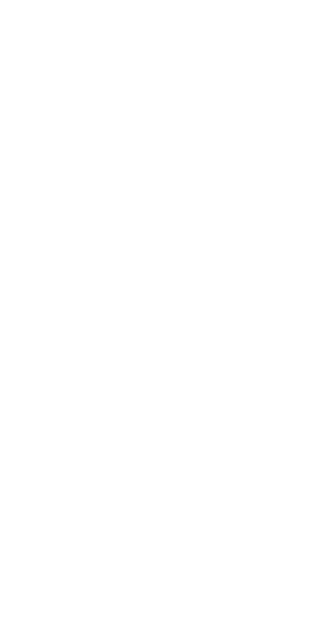 scroll, scrollTop: 0, scrollLeft: 0, axis: both 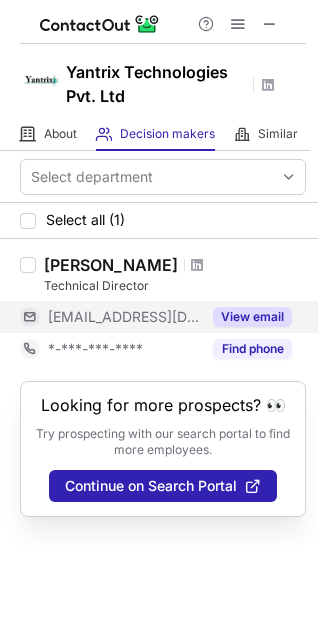 click on "View email" at bounding box center (252, 317) 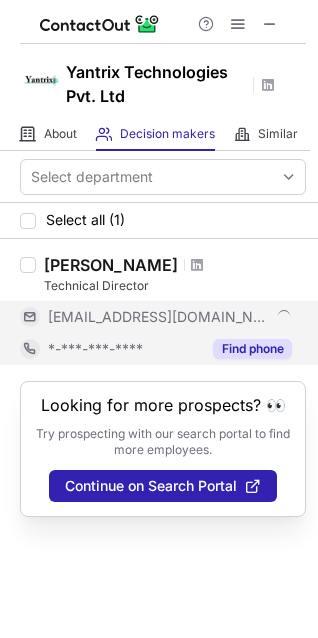 click on "Find phone" at bounding box center (252, 349) 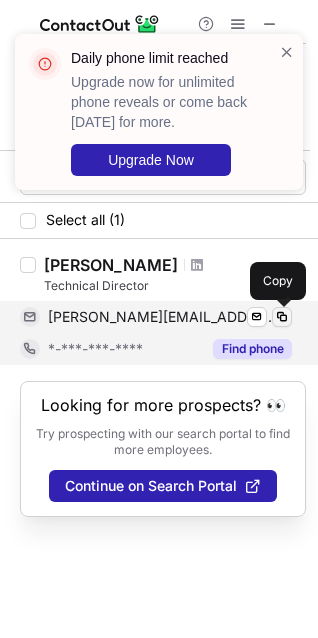 click at bounding box center (282, 317) 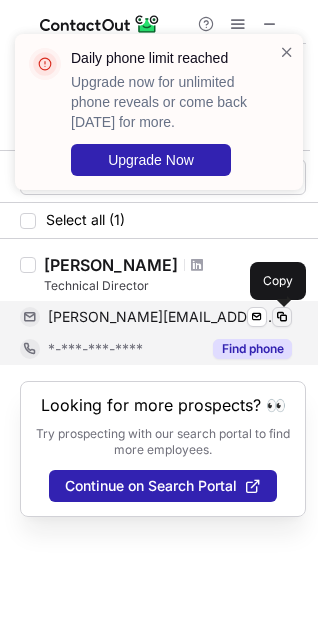 click at bounding box center (282, 317) 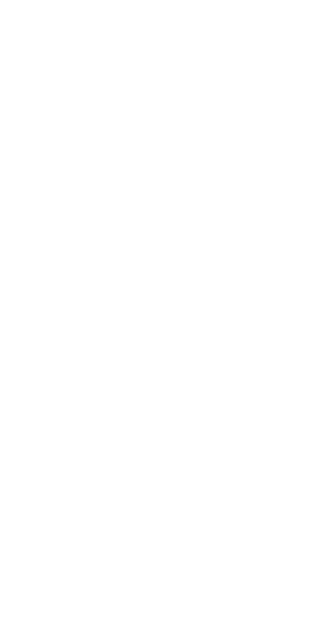 scroll, scrollTop: 0, scrollLeft: 0, axis: both 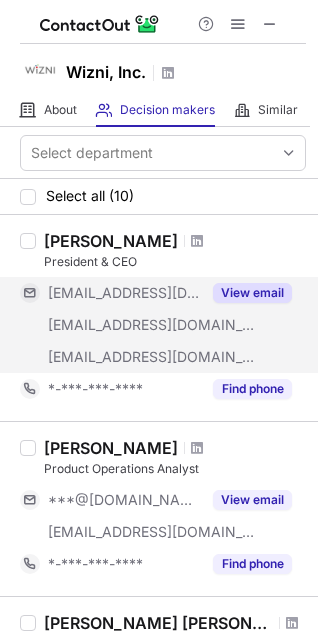 click on "View email" at bounding box center (252, 293) 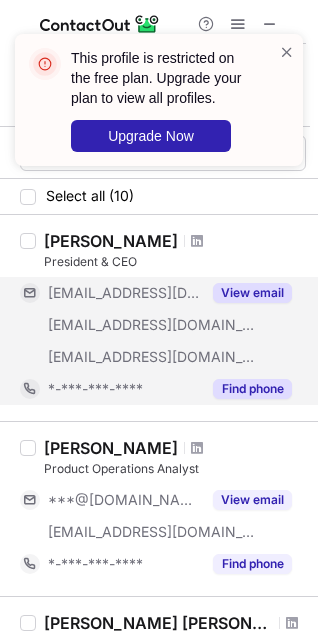 click on "Find phone" at bounding box center [252, 389] 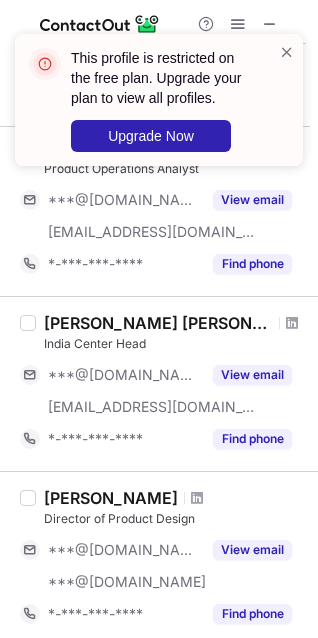 scroll, scrollTop: 400, scrollLeft: 0, axis: vertical 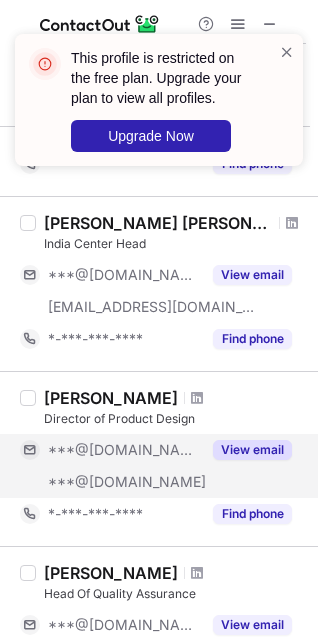 click on "View email" at bounding box center [252, 450] 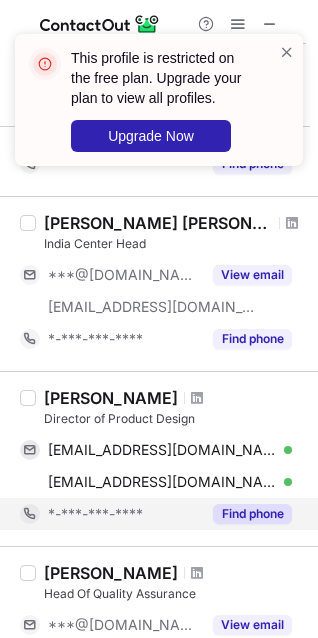 click on "Find phone" at bounding box center (252, 514) 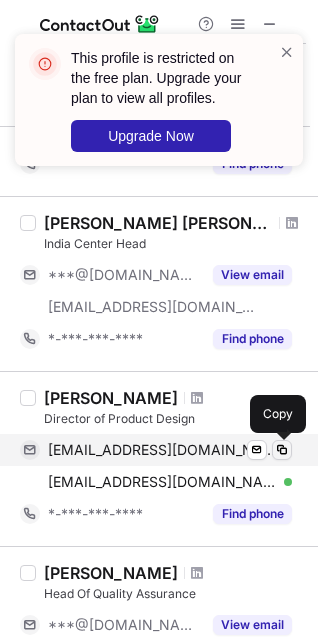 click at bounding box center (282, 450) 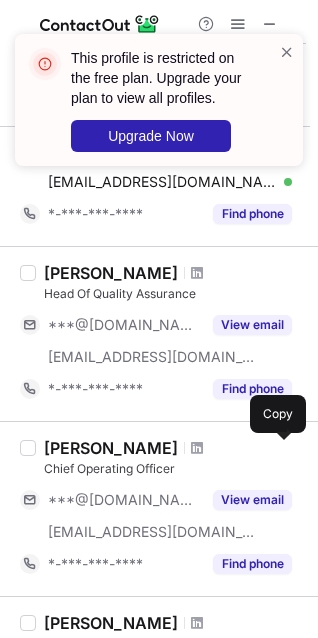 scroll, scrollTop: 800, scrollLeft: 0, axis: vertical 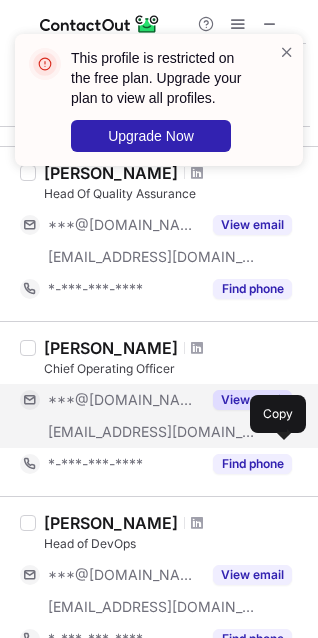 click on "View email" at bounding box center [252, 400] 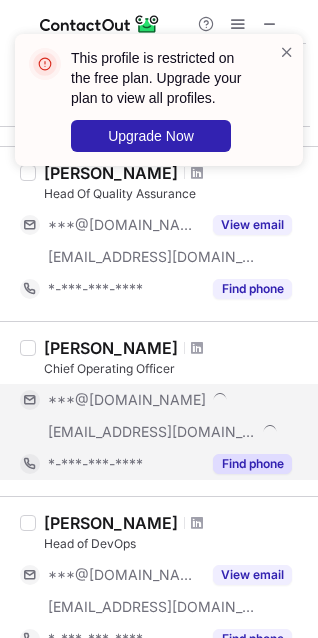 click on "Find phone" at bounding box center [252, 464] 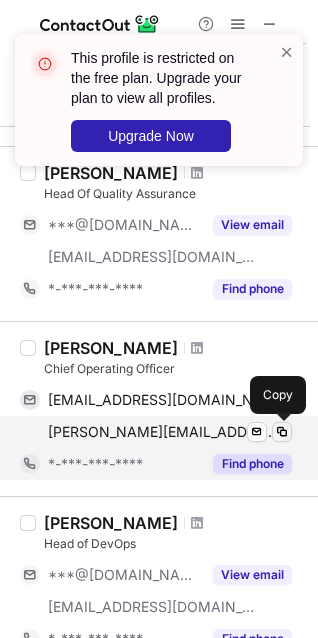 click at bounding box center [282, 432] 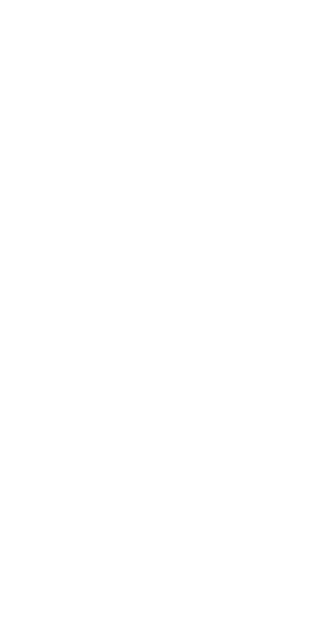 scroll, scrollTop: 0, scrollLeft: 0, axis: both 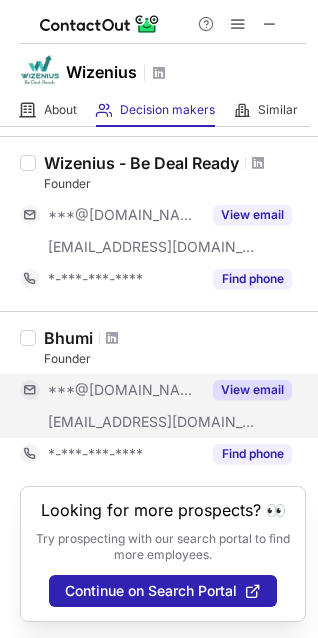 click on "View email" at bounding box center (252, 390) 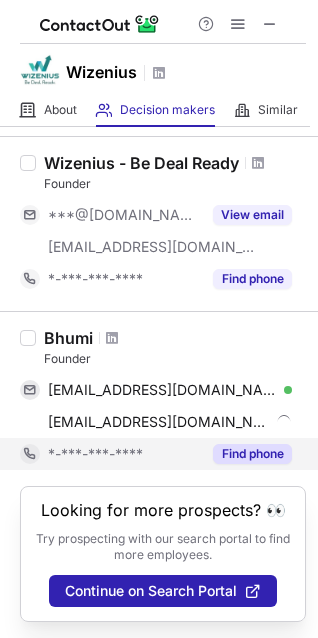 click on "Find phone" at bounding box center (252, 454) 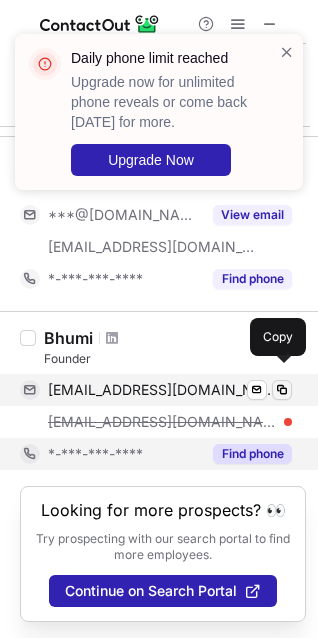 click at bounding box center [282, 390] 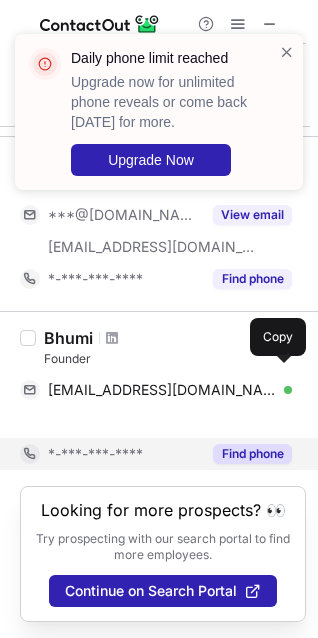 scroll, scrollTop: 63, scrollLeft: 0, axis: vertical 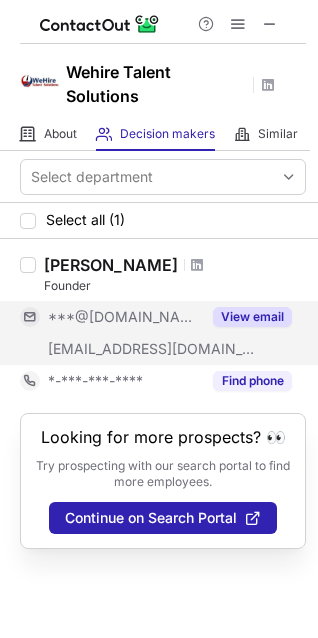 click on "View email" at bounding box center (252, 317) 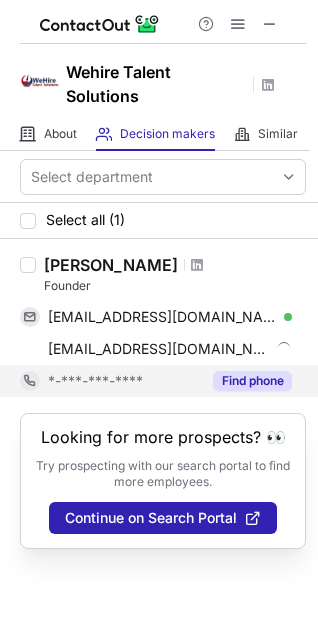click on "Find phone" at bounding box center (252, 381) 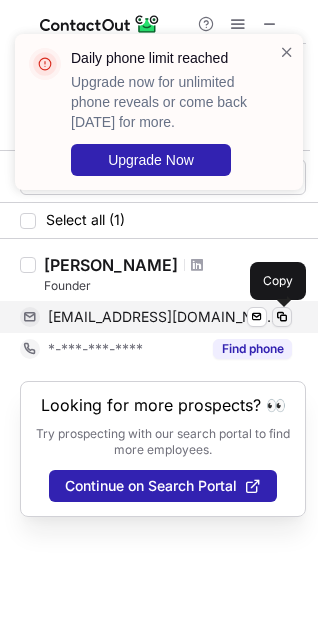 click at bounding box center [282, 317] 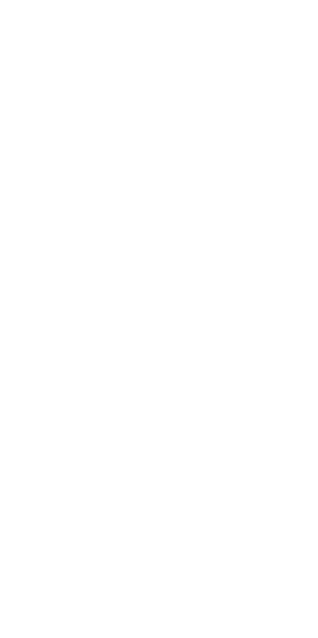 scroll, scrollTop: 0, scrollLeft: 0, axis: both 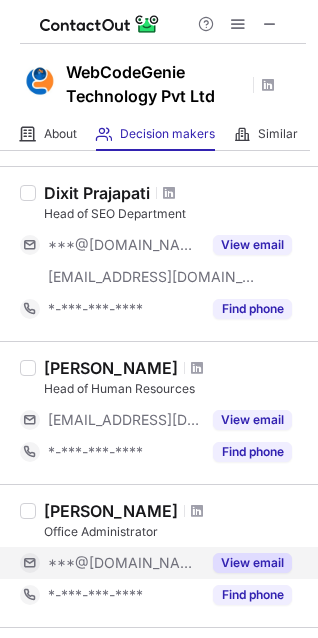 click on "View email" at bounding box center [252, 563] 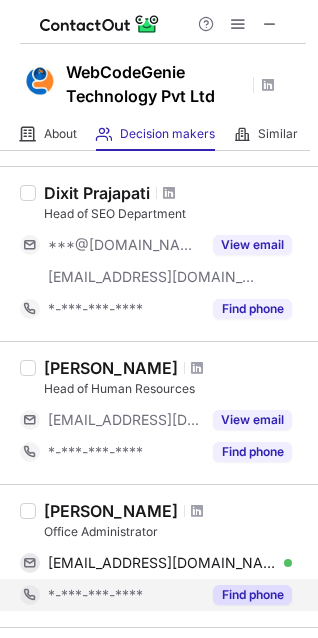 click on "Find phone" at bounding box center (252, 595) 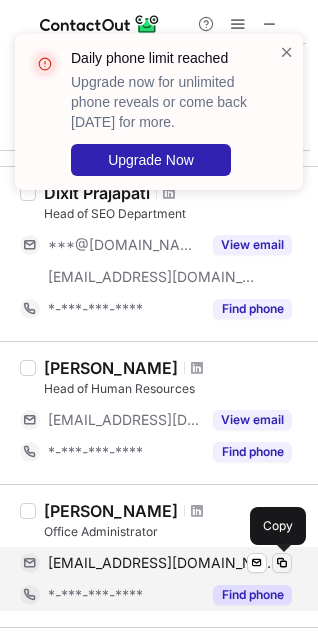 click at bounding box center (282, 563) 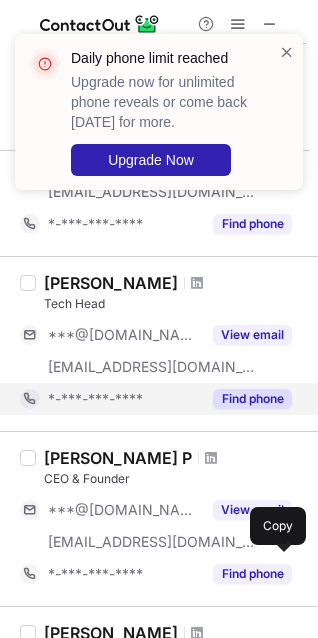 scroll, scrollTop: 400, scrollLeft: 0, axis: vertical 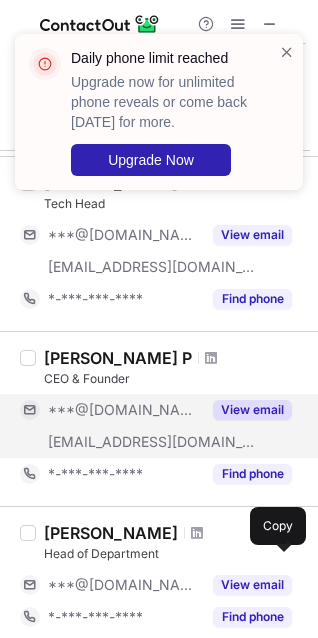 click on "View email" at bounding box center [252, 410] 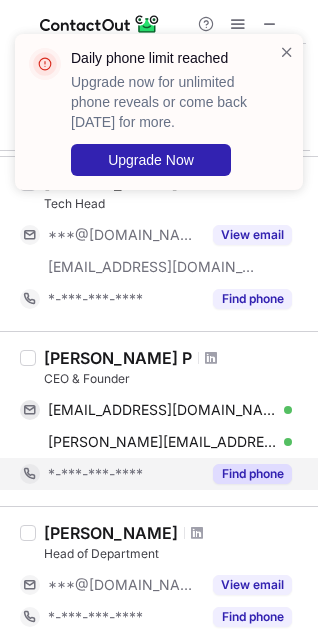 click on "Find phone" at bounding box center [252, 474] 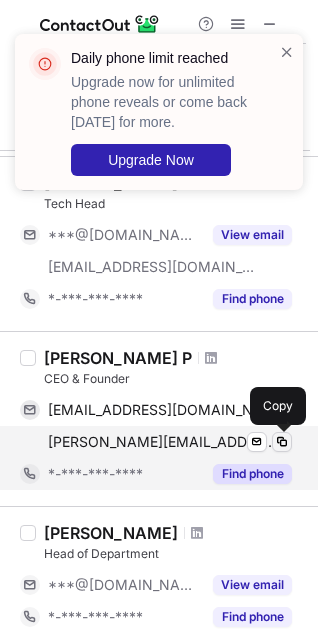 click at bounding box center [282, 442] 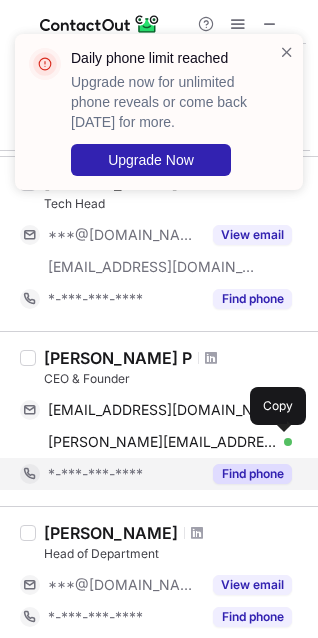 click on "Find phone" at bounding box center (252, 474) 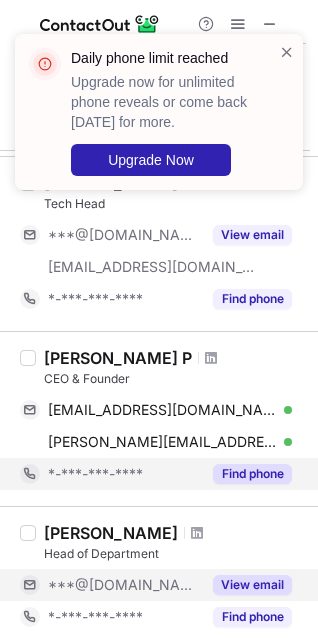 click on "View email" at bounding box center [252, 585] 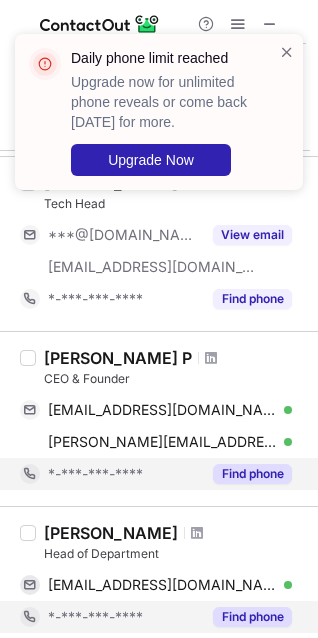 click on "Find phone" at bounding box center [252, 617] 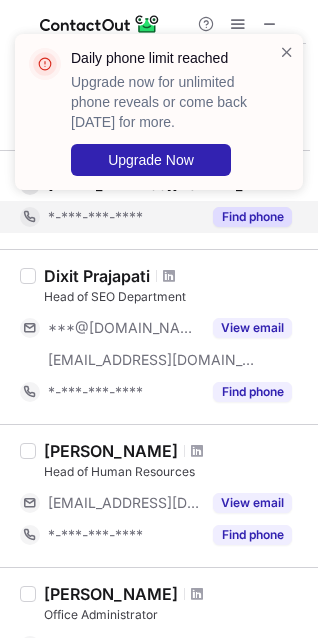 scroll, scrollTop: 1000, scrollLeft: 0, axis: vertical 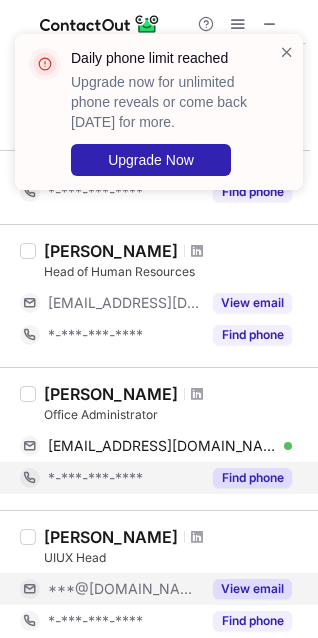 click on "View email" at bounding box center [246, 589] 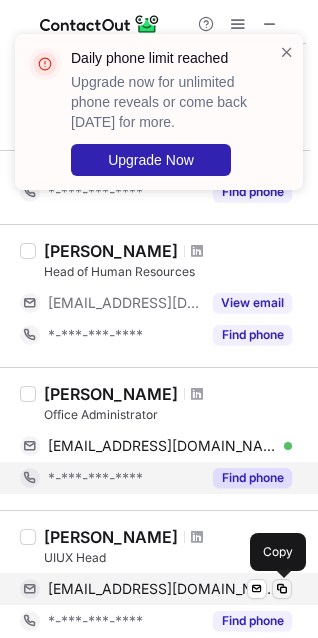click at bounding box center [282, 589] 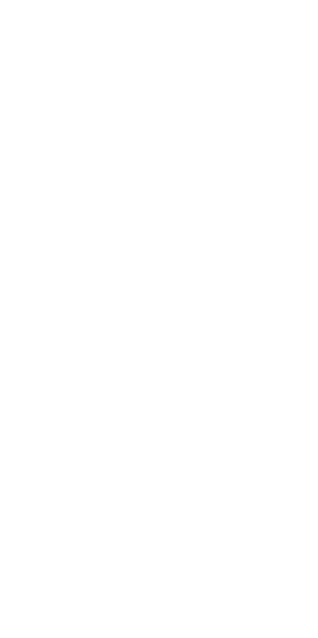 scroll, scrollTop: 0, scrollLeft: 0, axis: both 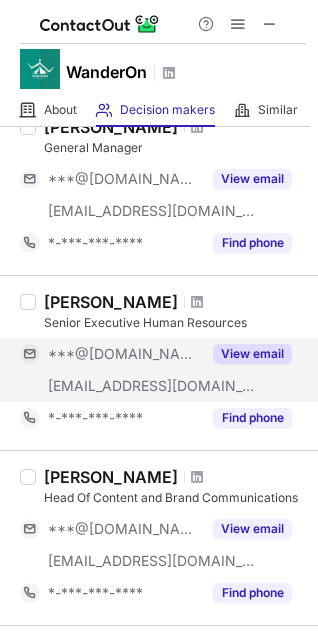 click on "View email" at bounding box center (252, 354) 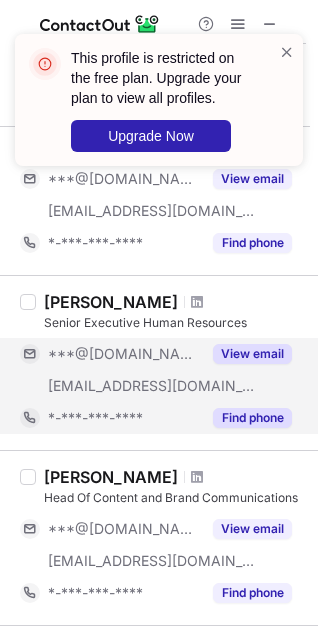 click on "Find phone" at bounding box center (252, 418) 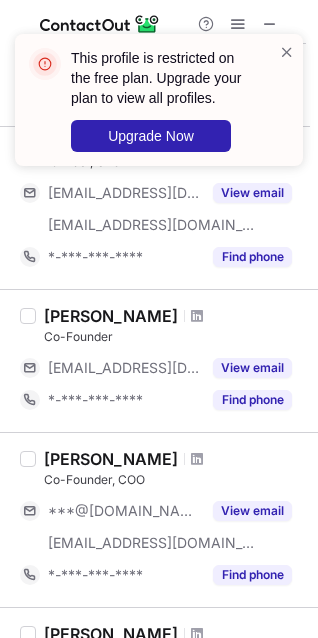 scroll, scrollTop: 0, scrollLeft: 0, axis: both 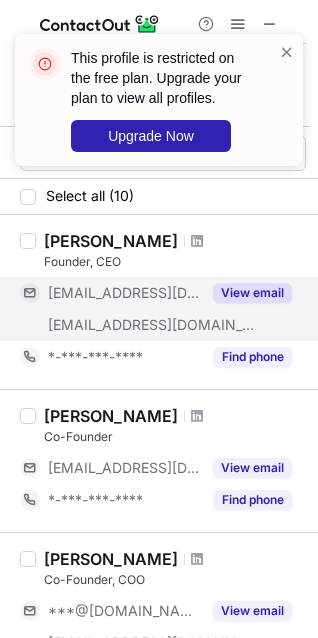 click on "View email" at bounding box center (252, 293) 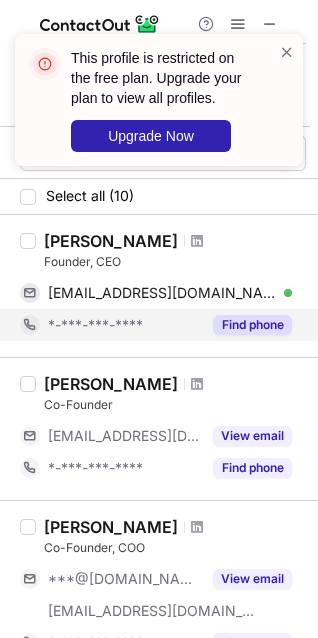 click on "Find phone" at bounding box center (252, 325) 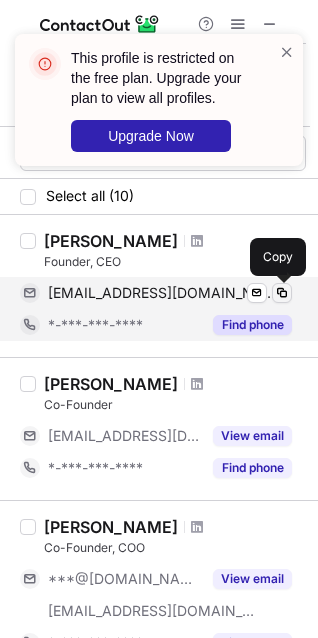 click at bounding box center [282, 293] 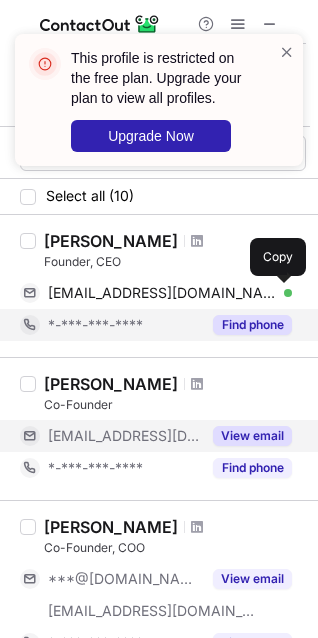 click on "View email" at bounding box center (252, 436) 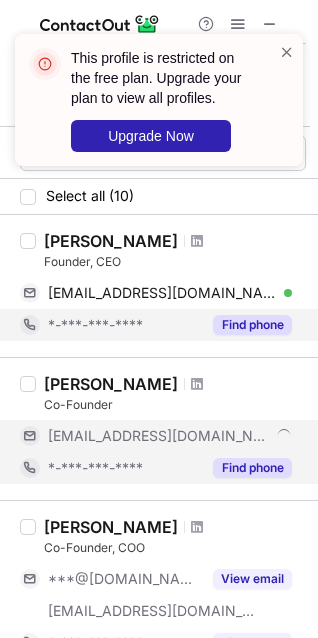 click on "Find phone" at bounding box center (252, 468) 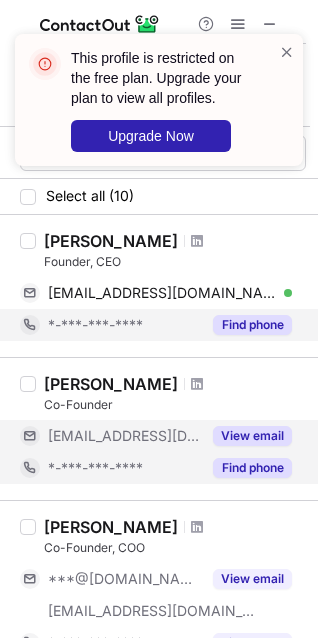 scroll, scrollTop: 100, scrollLeft: 0, axis: vertical 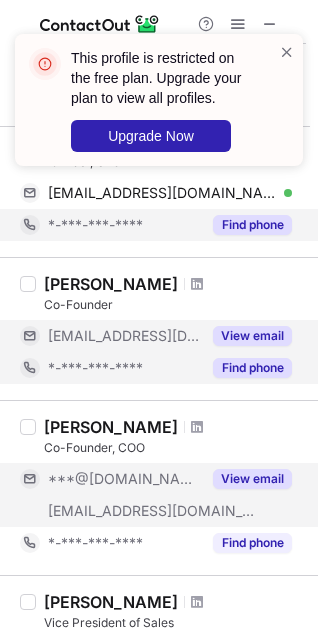 click on "View email" at bounding box center (252, 479) 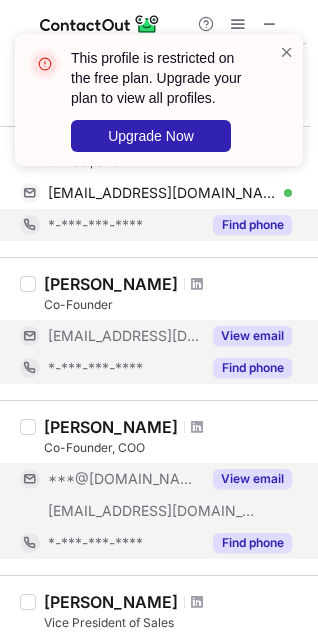 click on "Find phone" at bounding box center [252, 543] 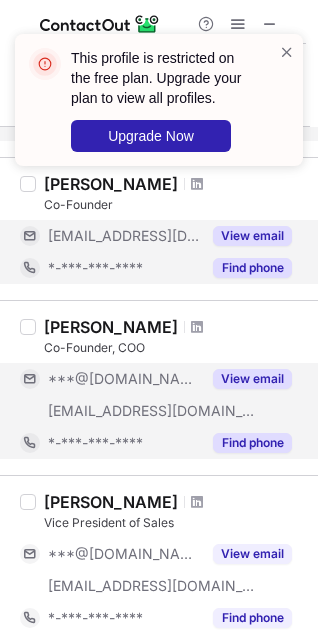 scroll, scrollTop: 300, scrollLeft: 0, axis: vertical 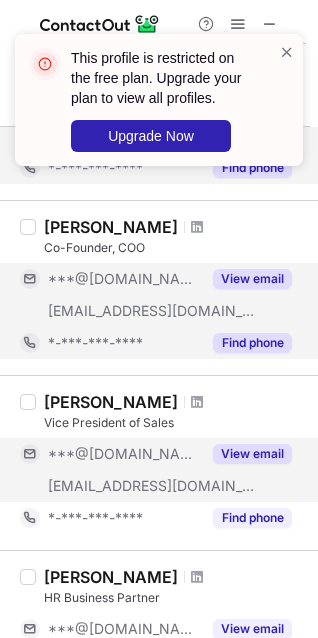 click on "View email" at bounding box center [252, 454] 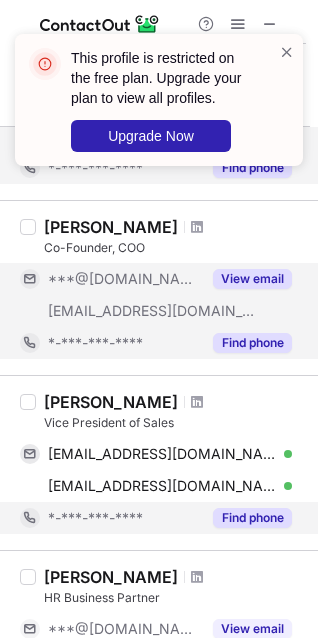 click on "Find phone" at bounding box center [252, 518] 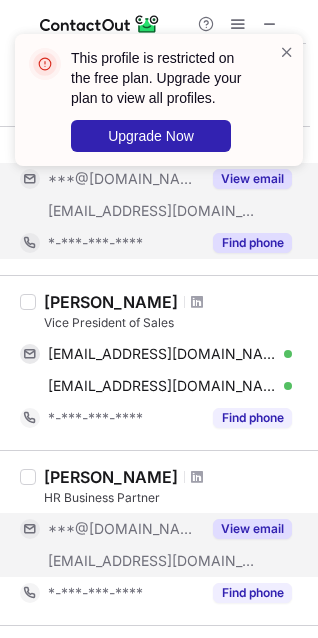 scroll, scrollTop: 300, scrollLeft: 0, axis: vertical 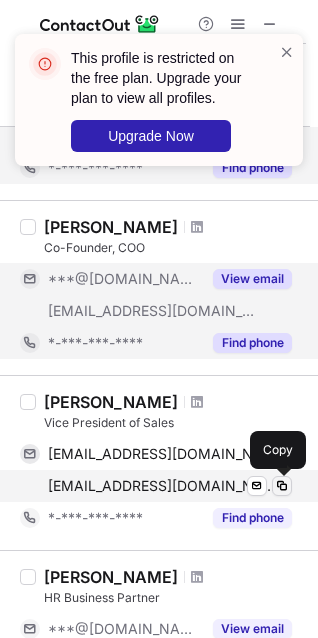 click at bounding box center (282, 486) 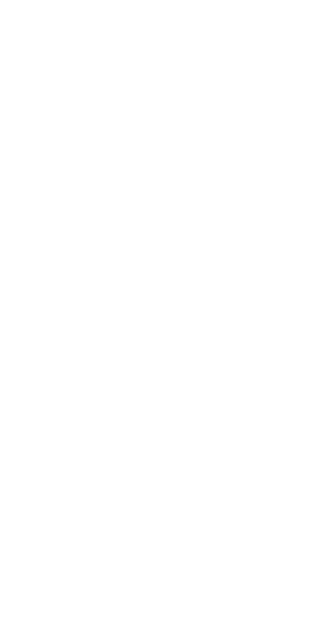 scroll, scrollTop: 0, scrollLeft: 0, axis: both 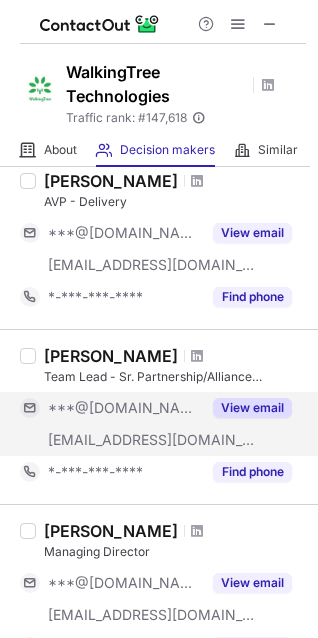 click on "View email" at bounding box center (252, 408) 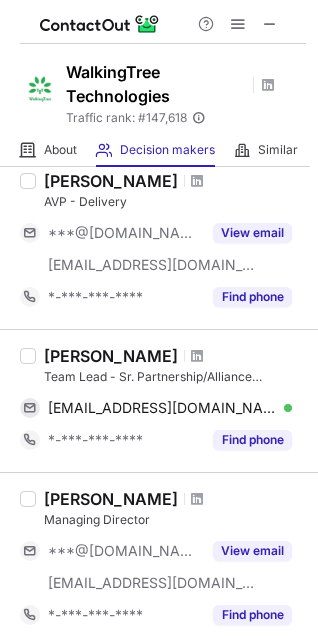 click on "Alok Ranjan Managing Director ***@gmail.com ***@walkingtree.tech View email *-***-***-**** Find phone" at bounding box center (159, 559) 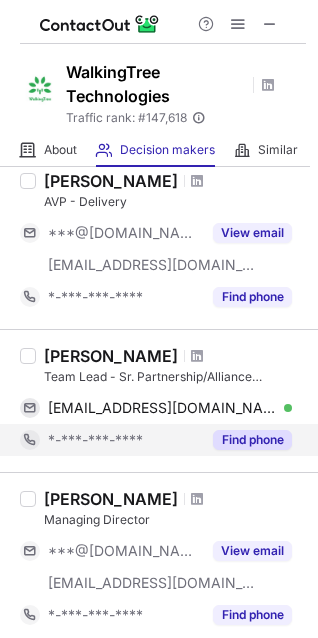 click on "Find phone" at bounding box center (252, 440) 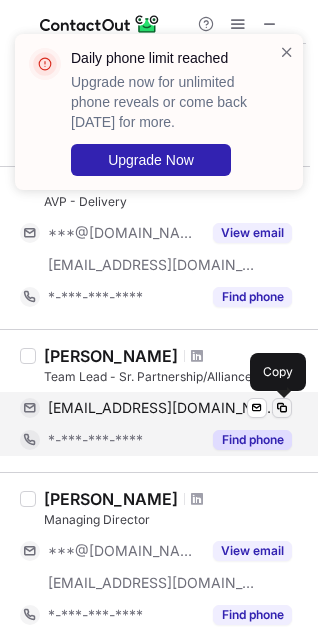 click at bounding box center (282, 408) 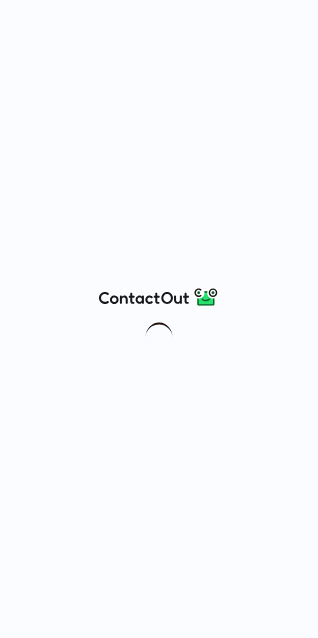 scroll, scrollTop: 0, scrollLeft: 0, axis: both 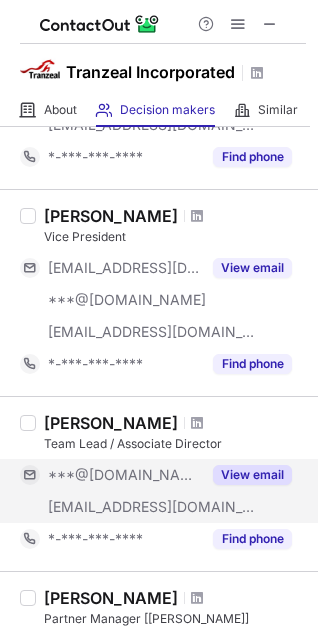 click on "View email" at bounding box center (252, 475) 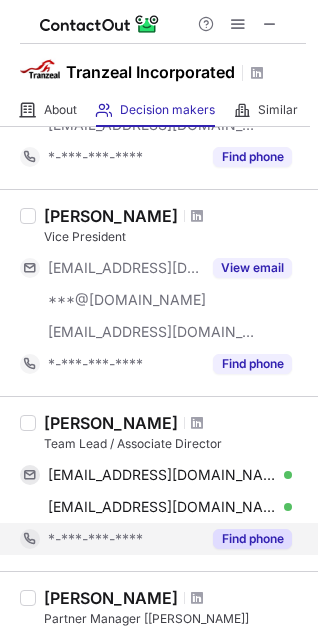 click on "Find phone" at bounding box center (252, 539) 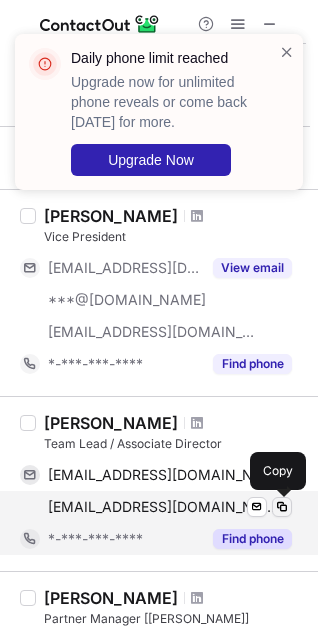 click at bounding box center (282, 507) 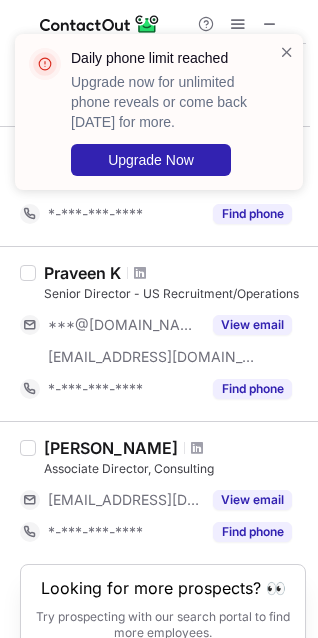 scroll, scrollTop: 1493, scrollLeft: 0, axis: vertical 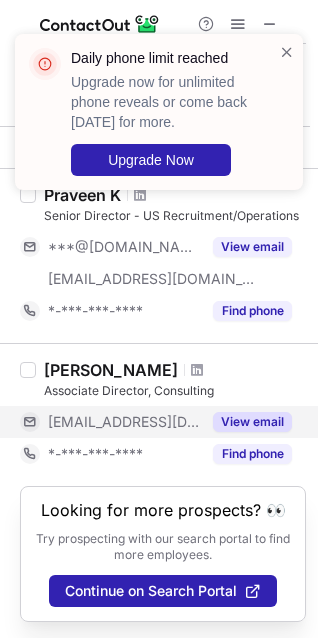 click on "View email" at bounding box center (252, 422) 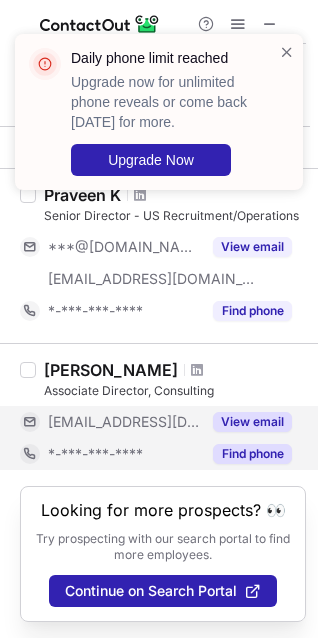 click on "Find phone" at bounding box center [252, 454] 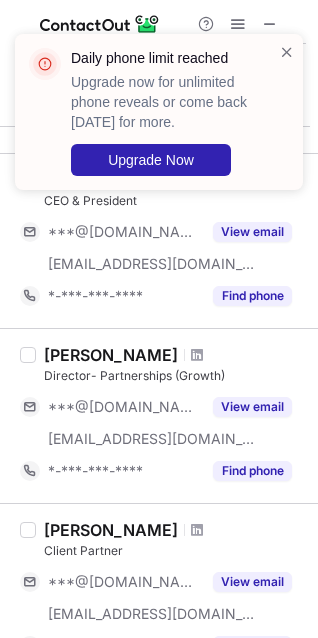 scroll, scrollTop: 593, scrollLeft: 0, axis: vertical 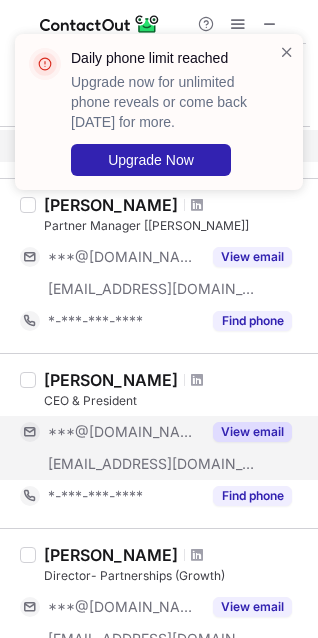 click on "View email" at bounding box center (252, 432) 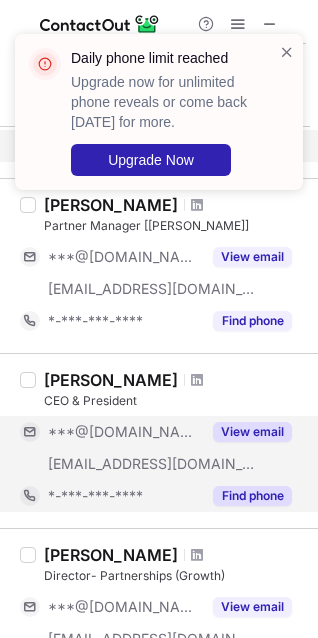 click on "Find phone" at bounding box center [252, 496] 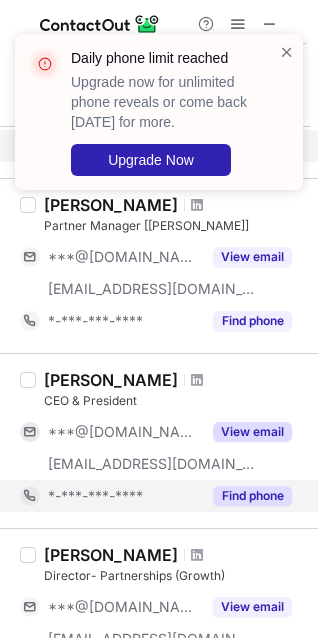 click on "View email" at bounding box center (252, 432) 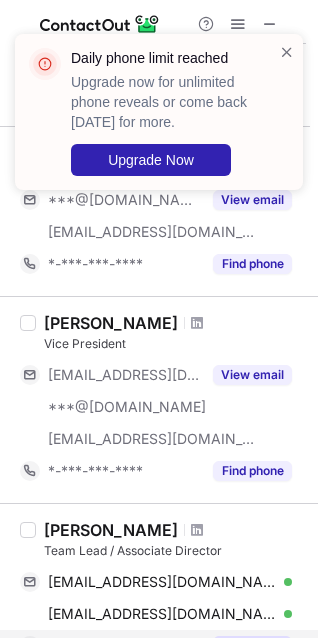scroll, scrollTop: 0, scrollLeft: 0, axis: both 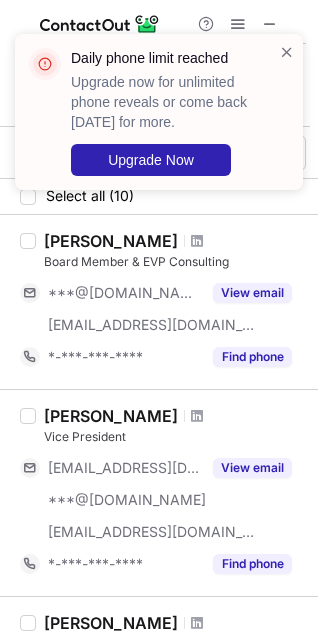 click on "Daily phone limit reached Upgrade now for unlimited phone reveals or come back tomorrow for more. Upgrade Now" at bounding box center [159, 120] 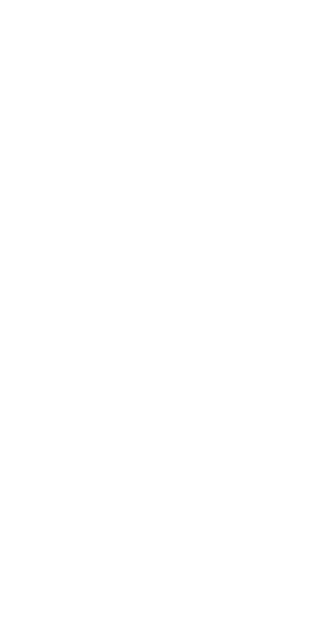 scroll, scrollTop: 0, scrollLeft: 0, axis: both 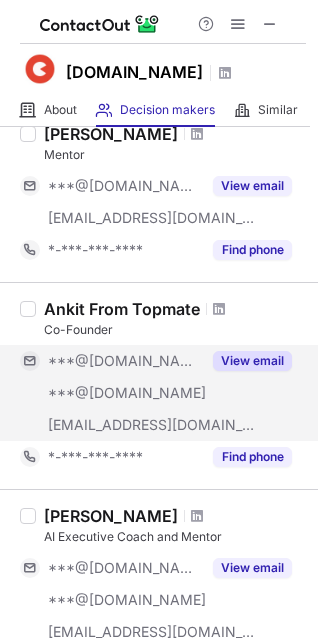 click on "View email" at bounding box center [252, 361] 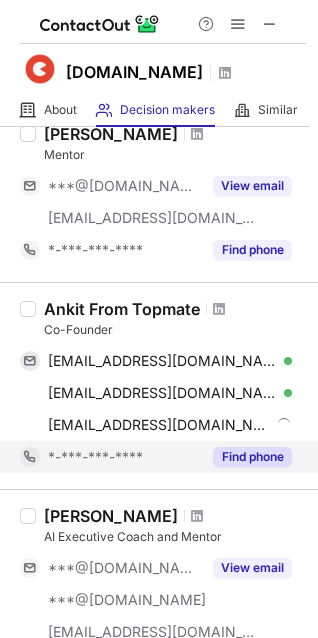 click on "Find phone" at bounding box center (252, 457) 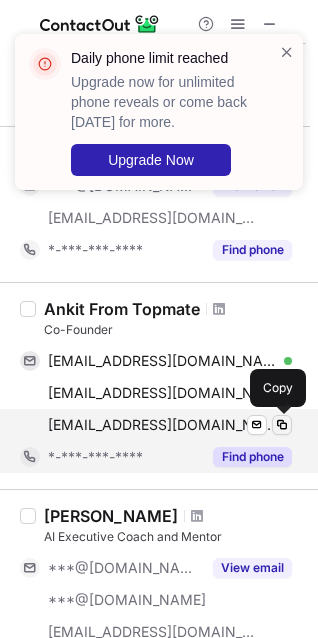 click at bounding box center (282, 425) 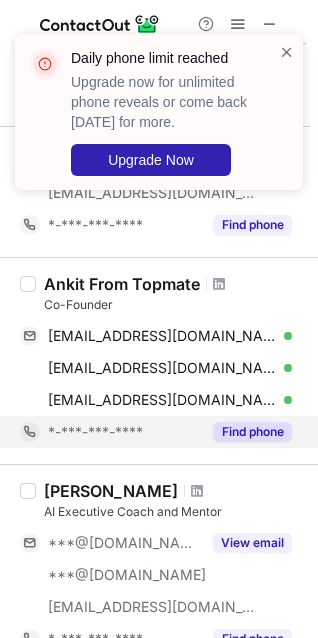 scroll, scrollTop: 1225, scrollLeft: 0, axis: vertical 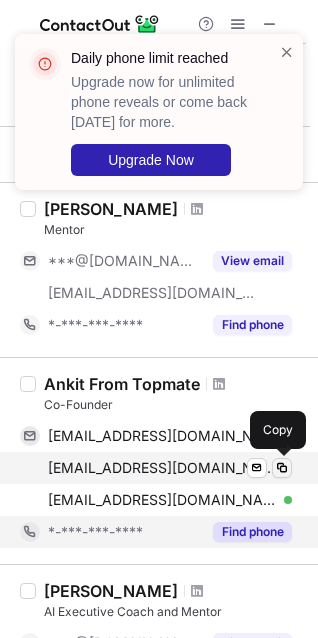 click at bounding box center [282, 468] 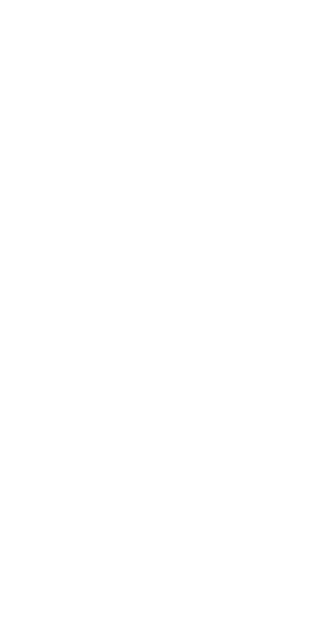 scroll, scrollTop: 0, scrollLeft: 0, axis: both 